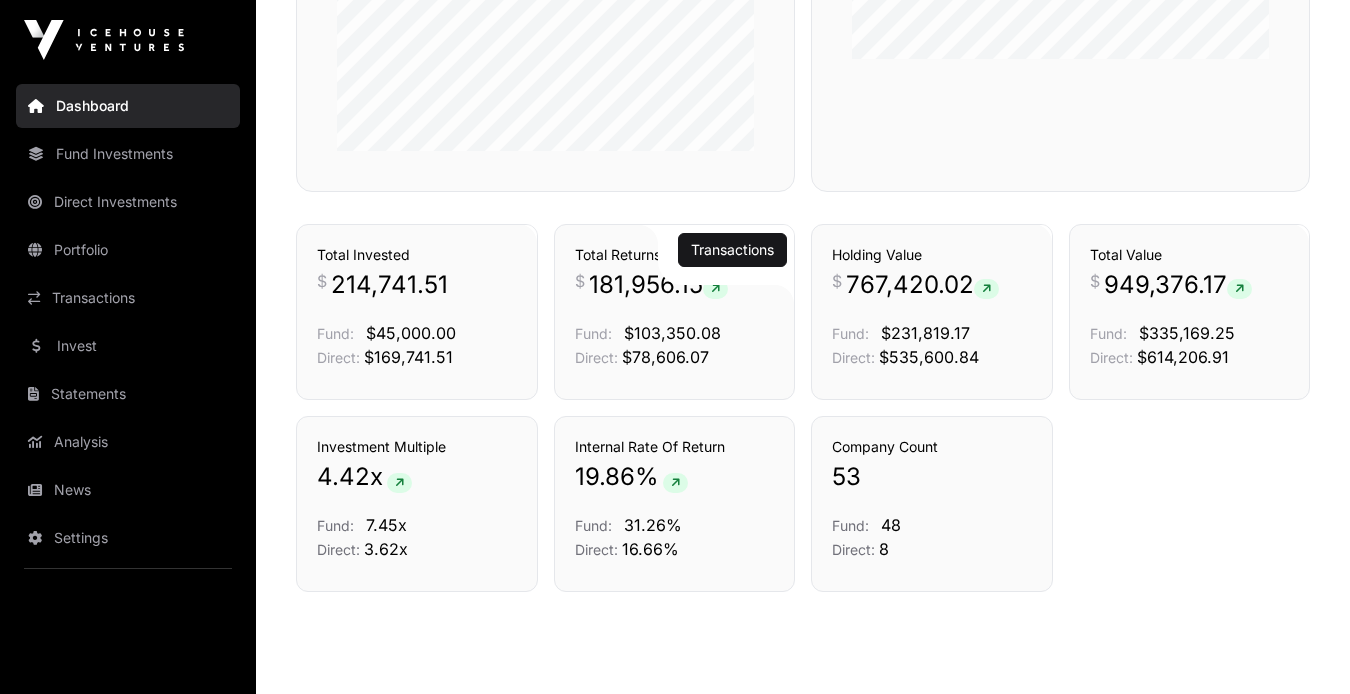 scroll, scrollTop: 1305, scrollLeft: 0, axis: vertical 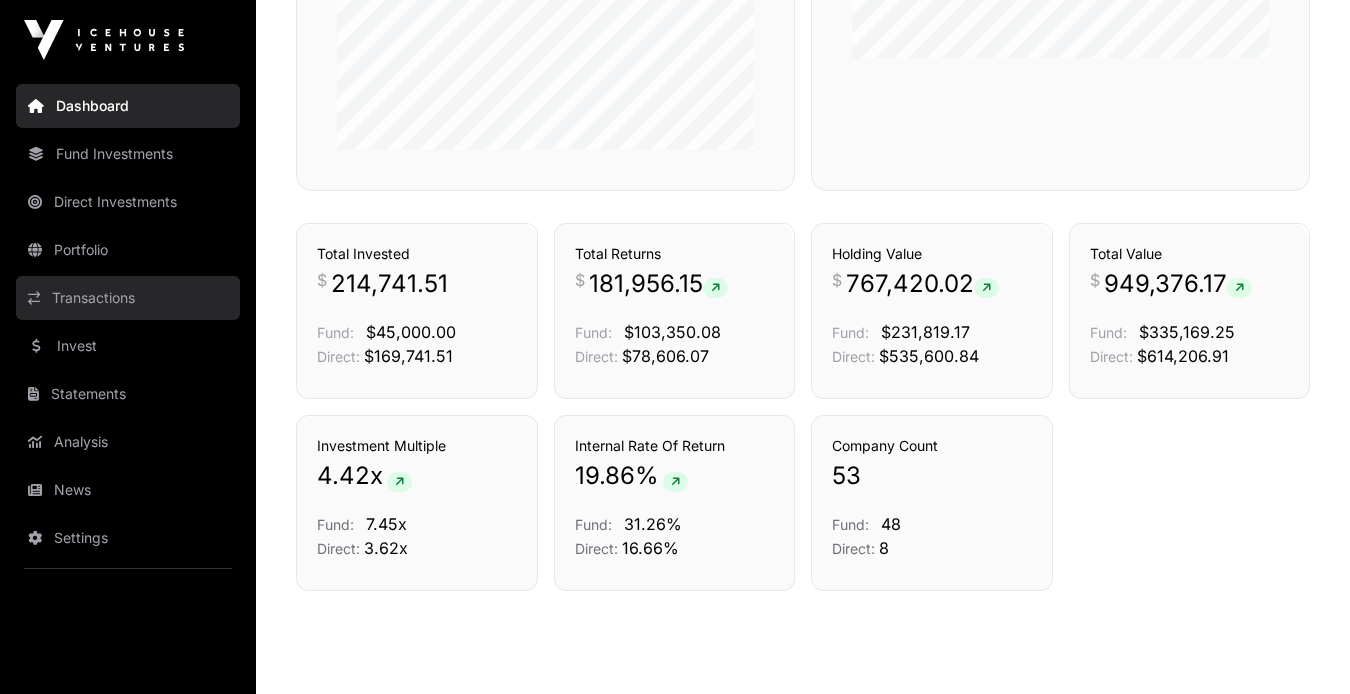 click on "Transactions" 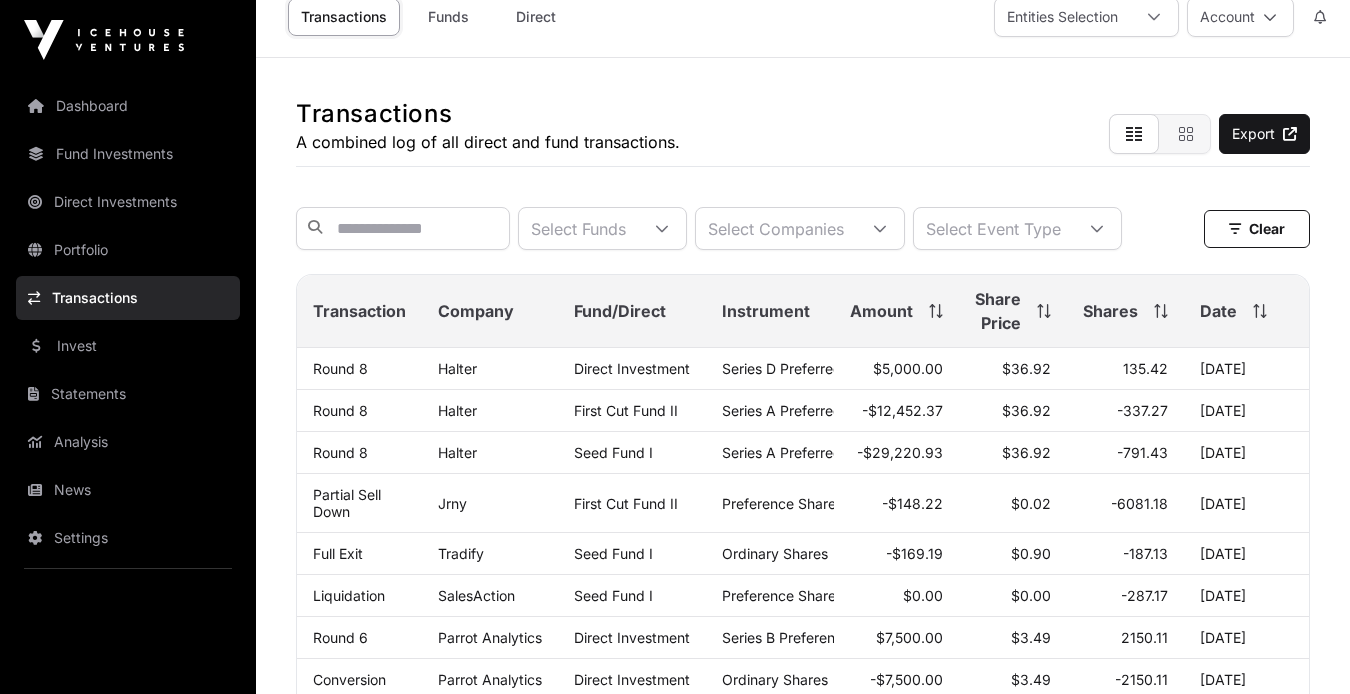 scroll, scrollTop: 24, scrollLeft: 0, axis: vertical 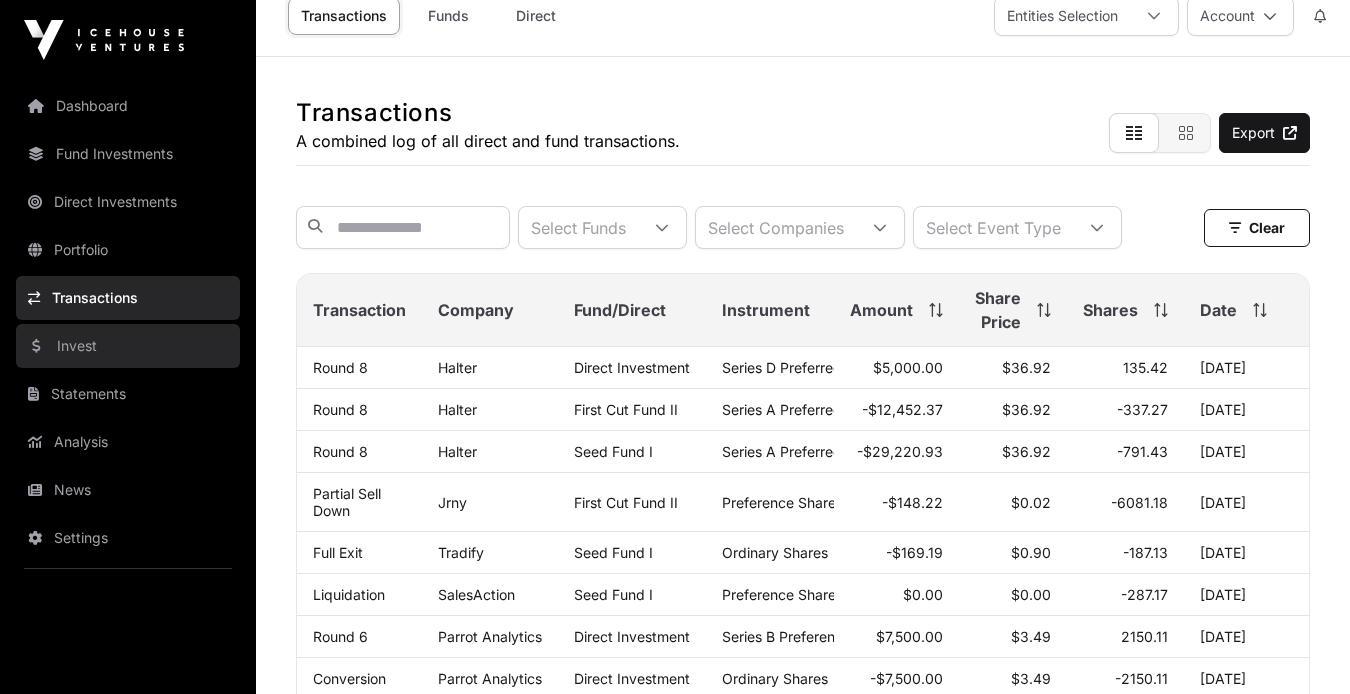 click on "Invest" 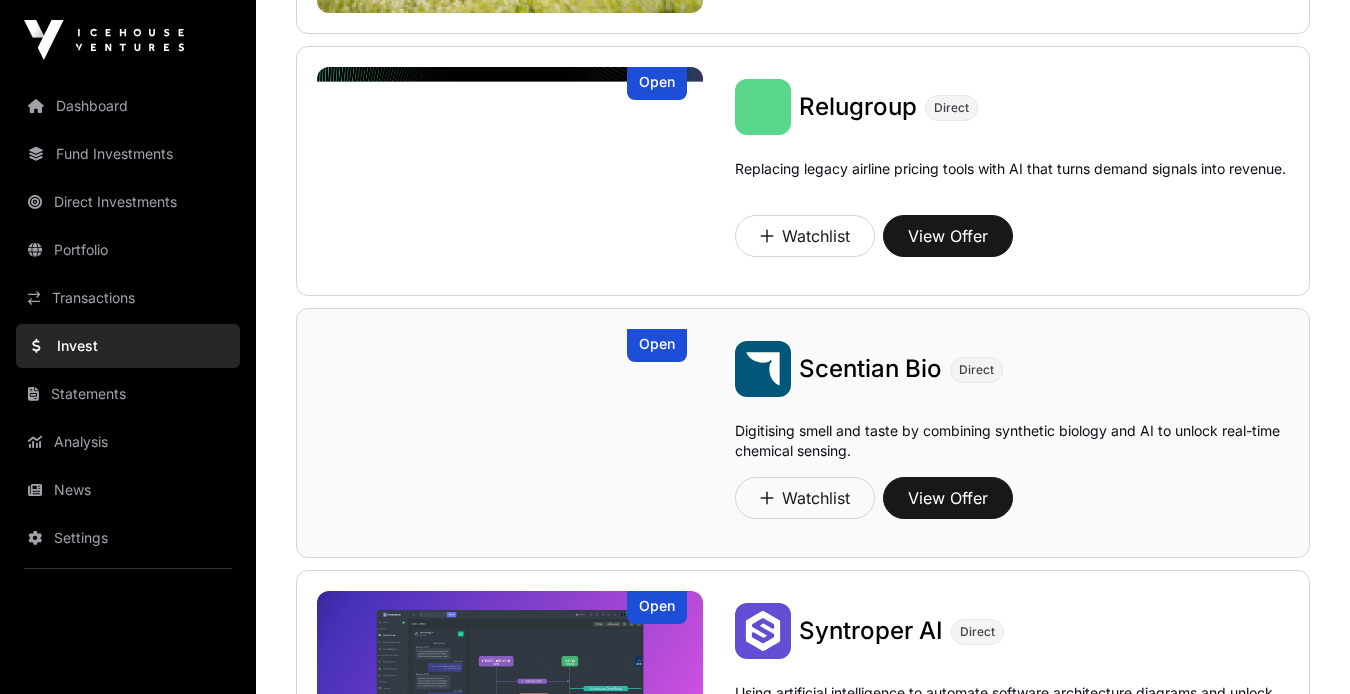 scroll, scrollTop: 1738, scrollLeft: 0, axis: vertical 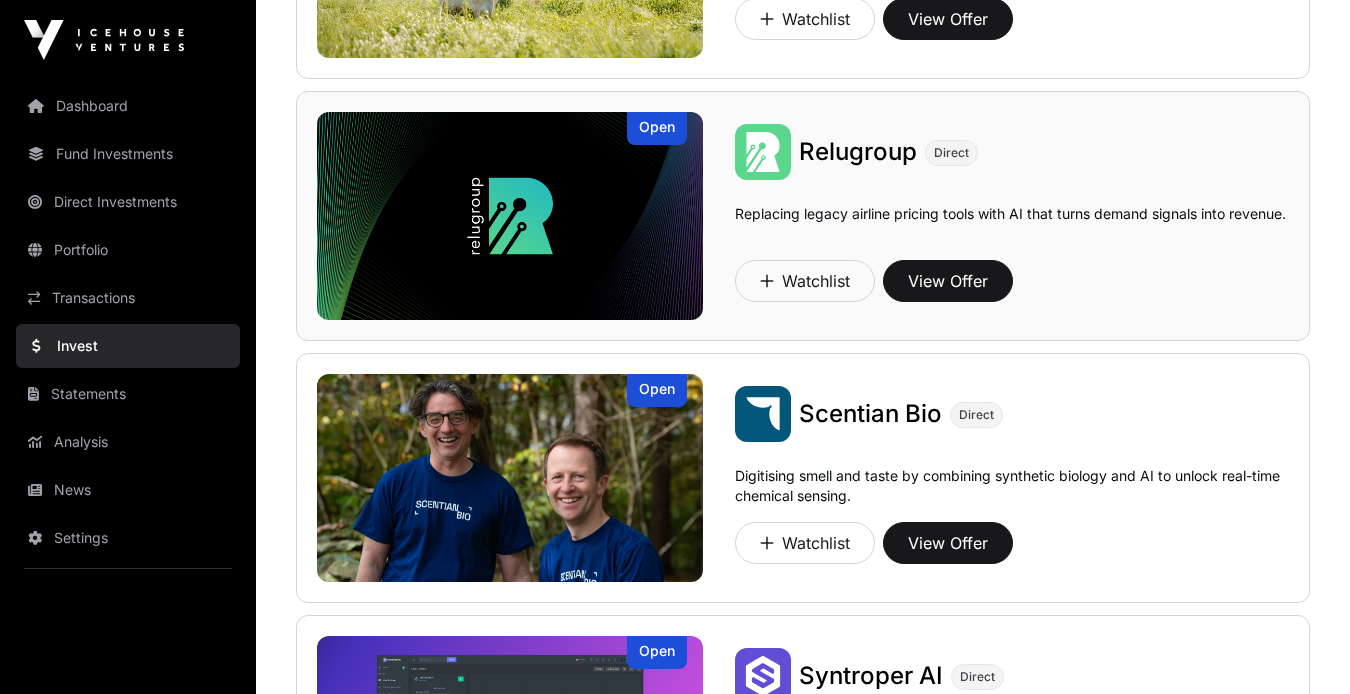 click on "Relugroup" 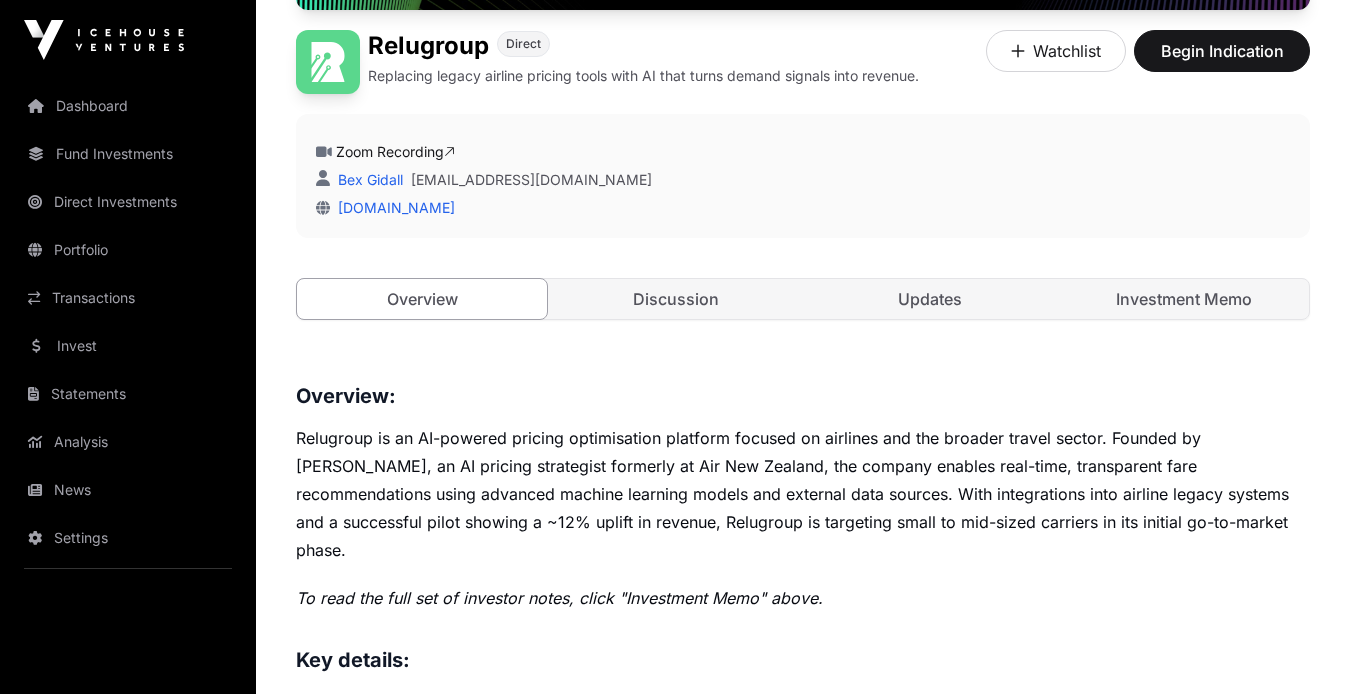 scroll, scrollTop: 505, scrollLeft: 0, axis: vertical 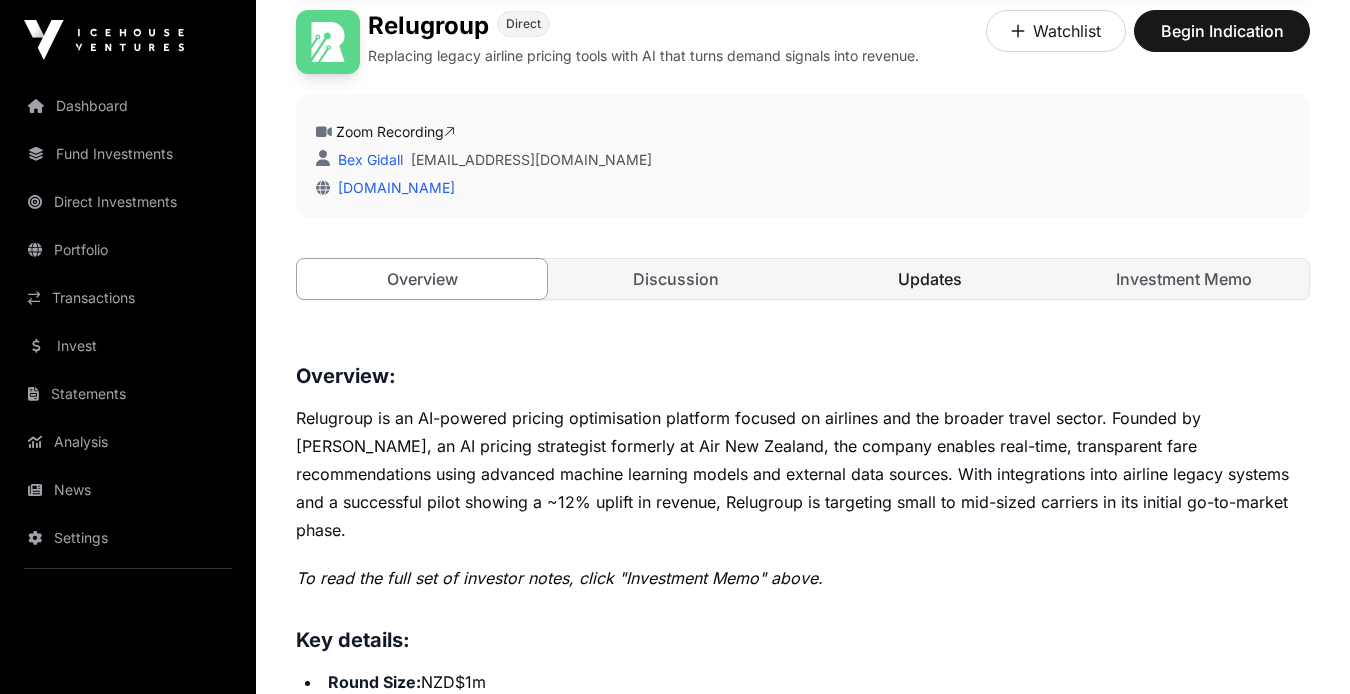 click on "Updates" 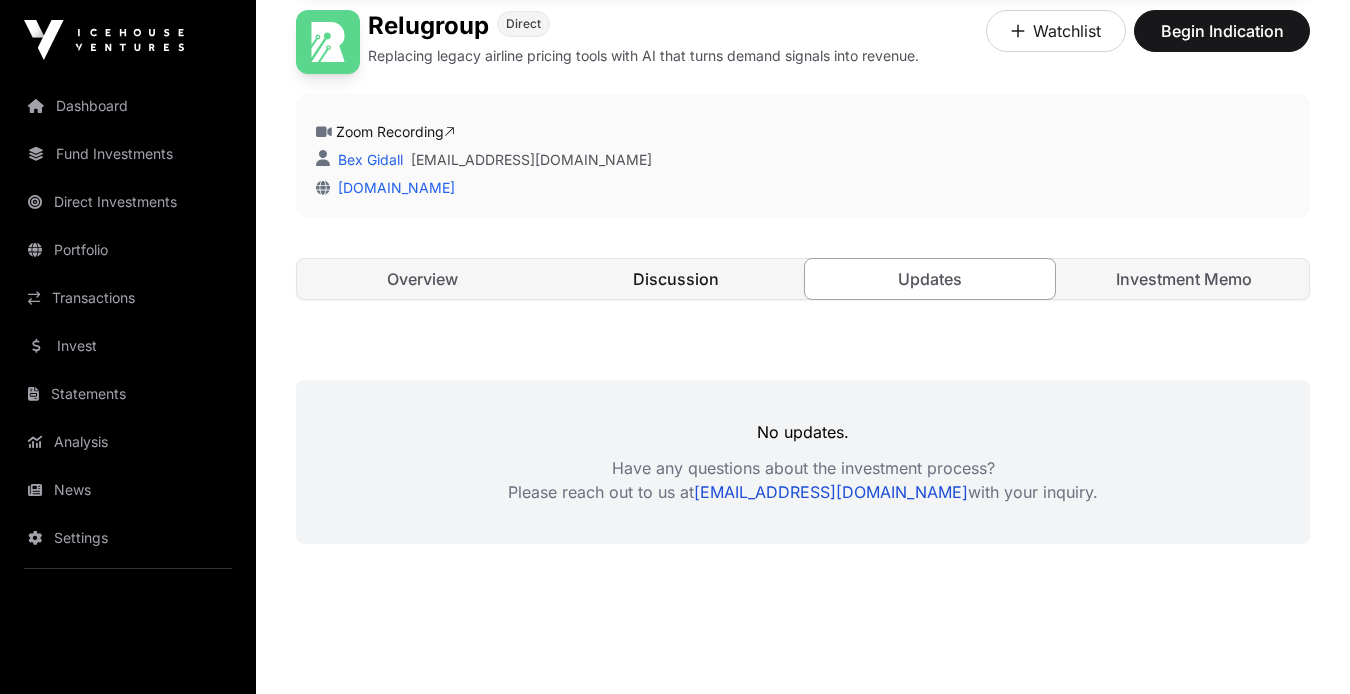 click on "Discussion" 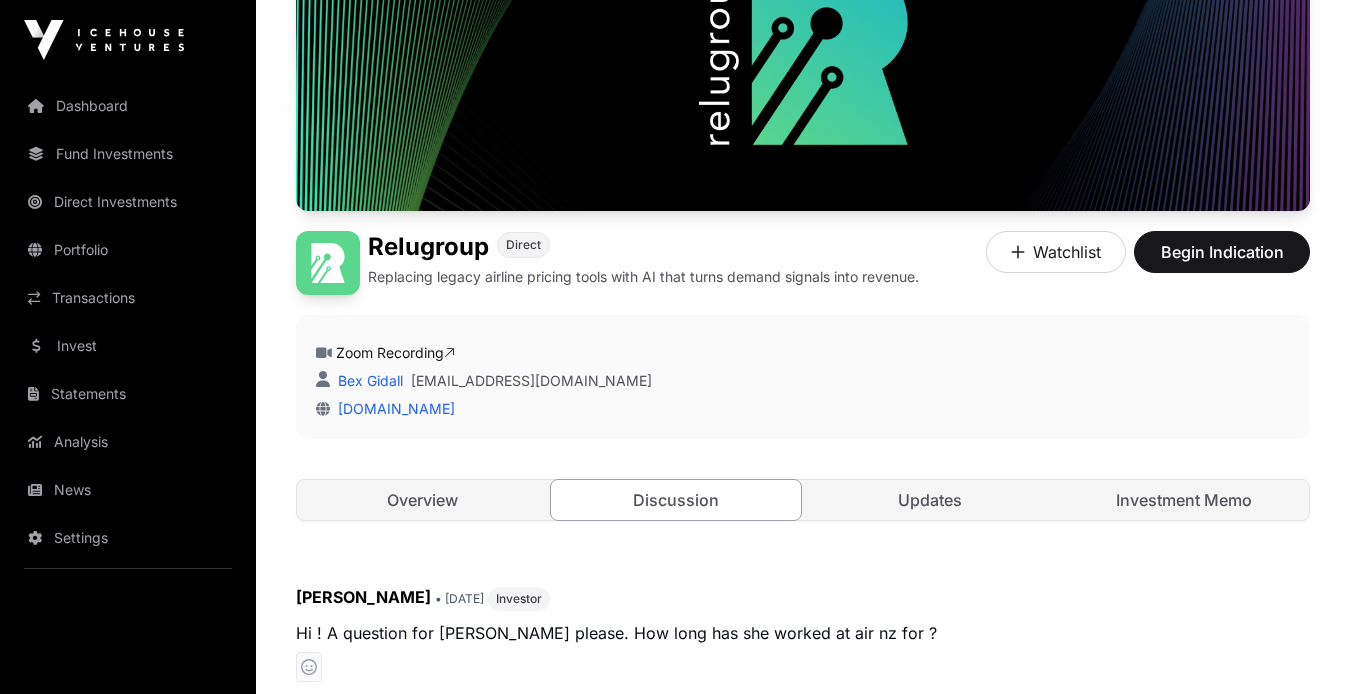 scroll, scrollTop: 237, scrollLeft: 0, axis: vertical 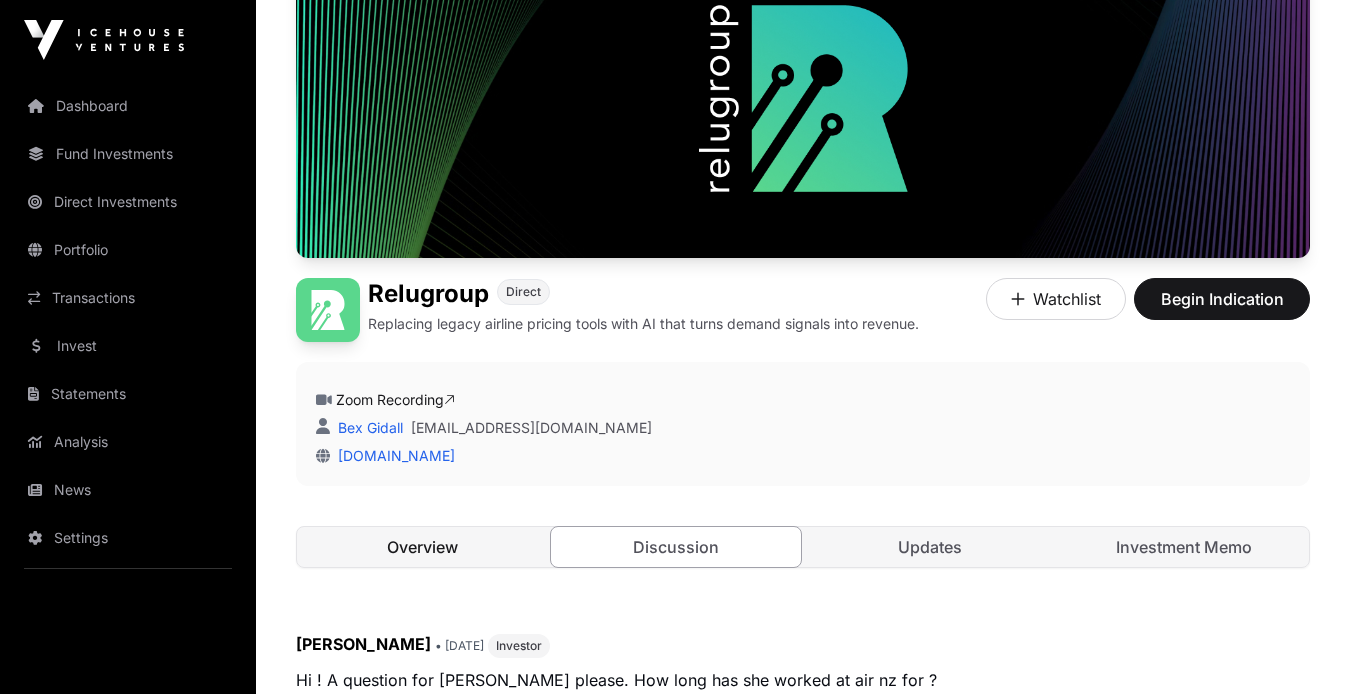 click on "Overview" 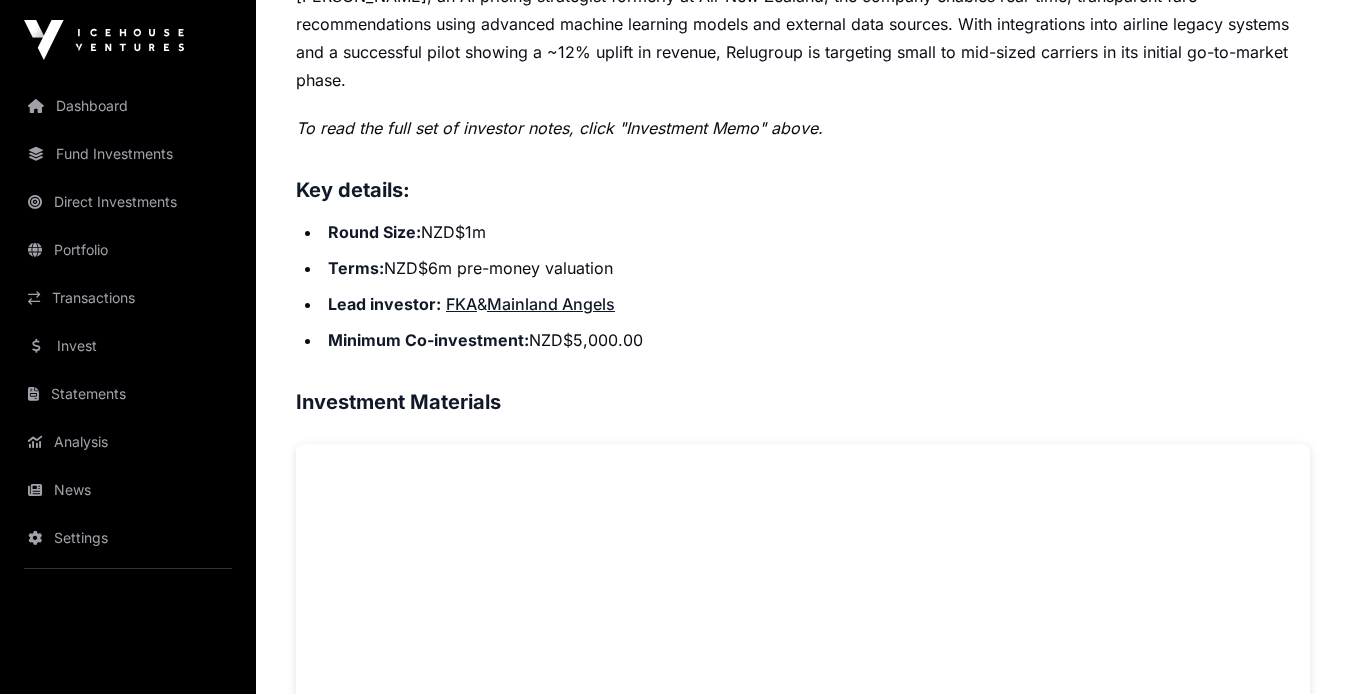 scroll, scrollTop: 889, scrollLeft: 0, axis: vertical 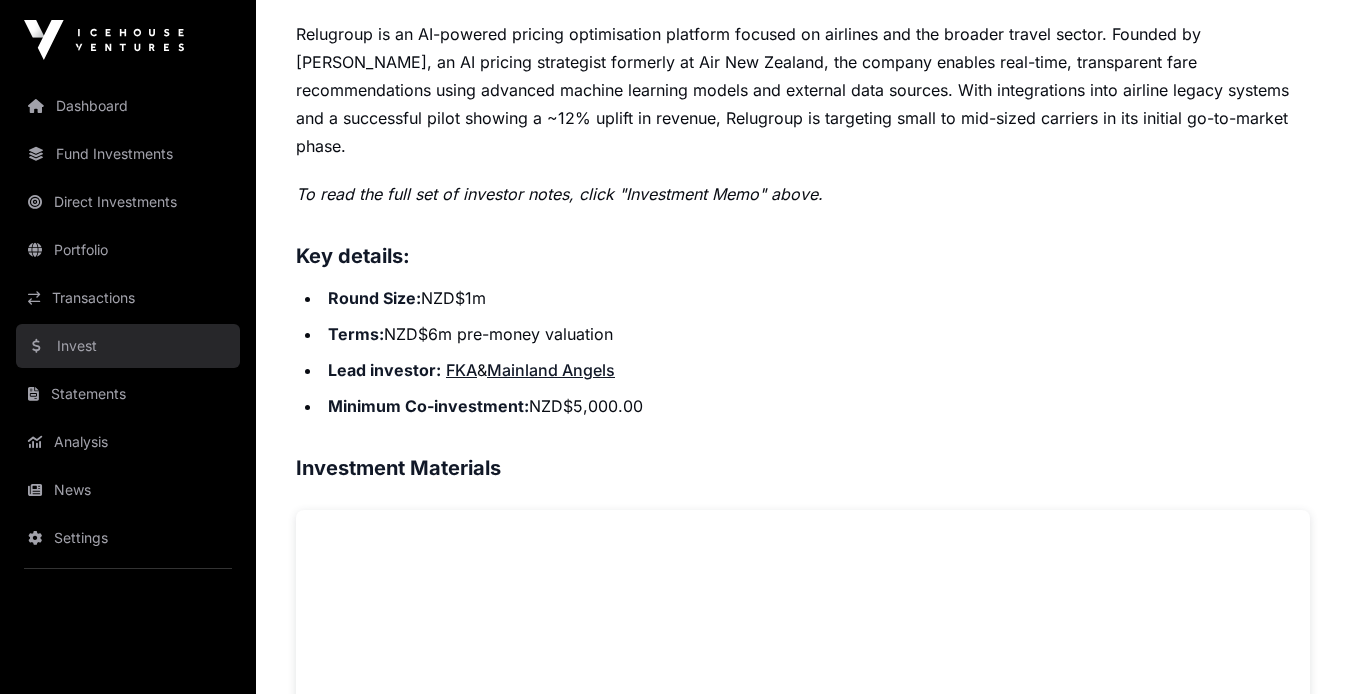 click on "Invest" 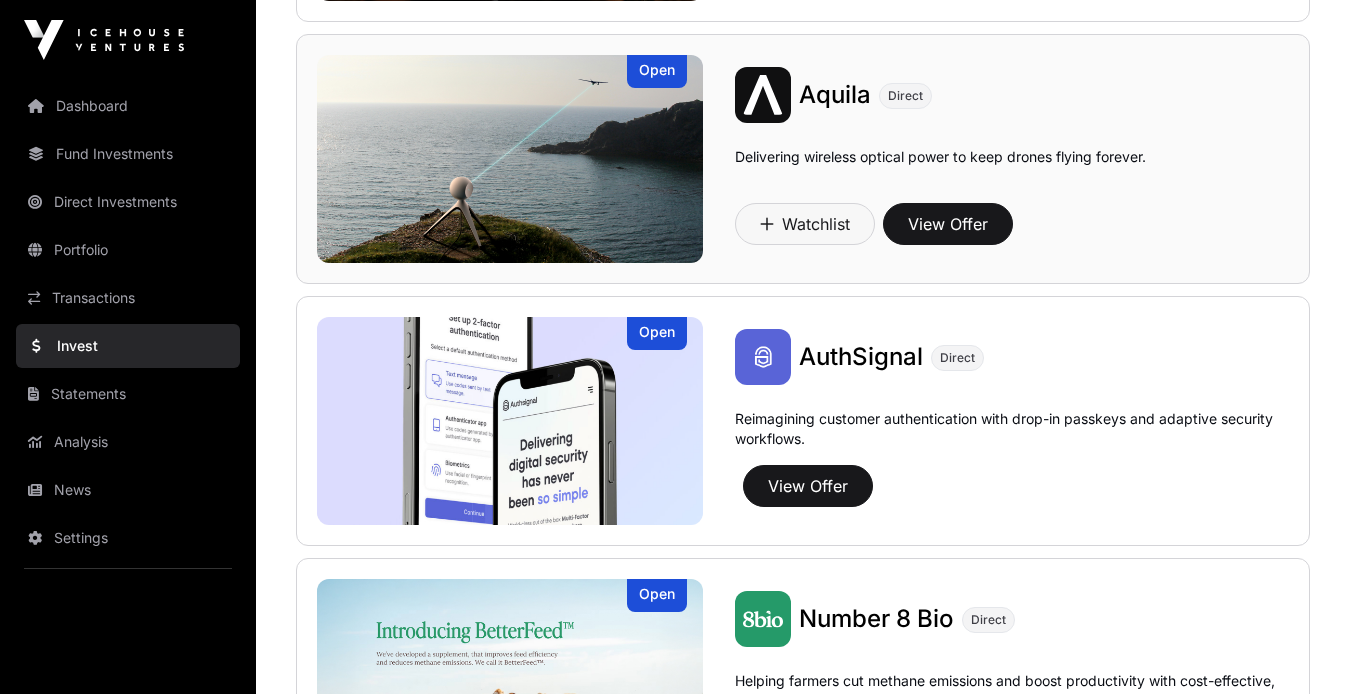 scroll, scrollTop: 1071, scrollLeft: 0, axis: vertical 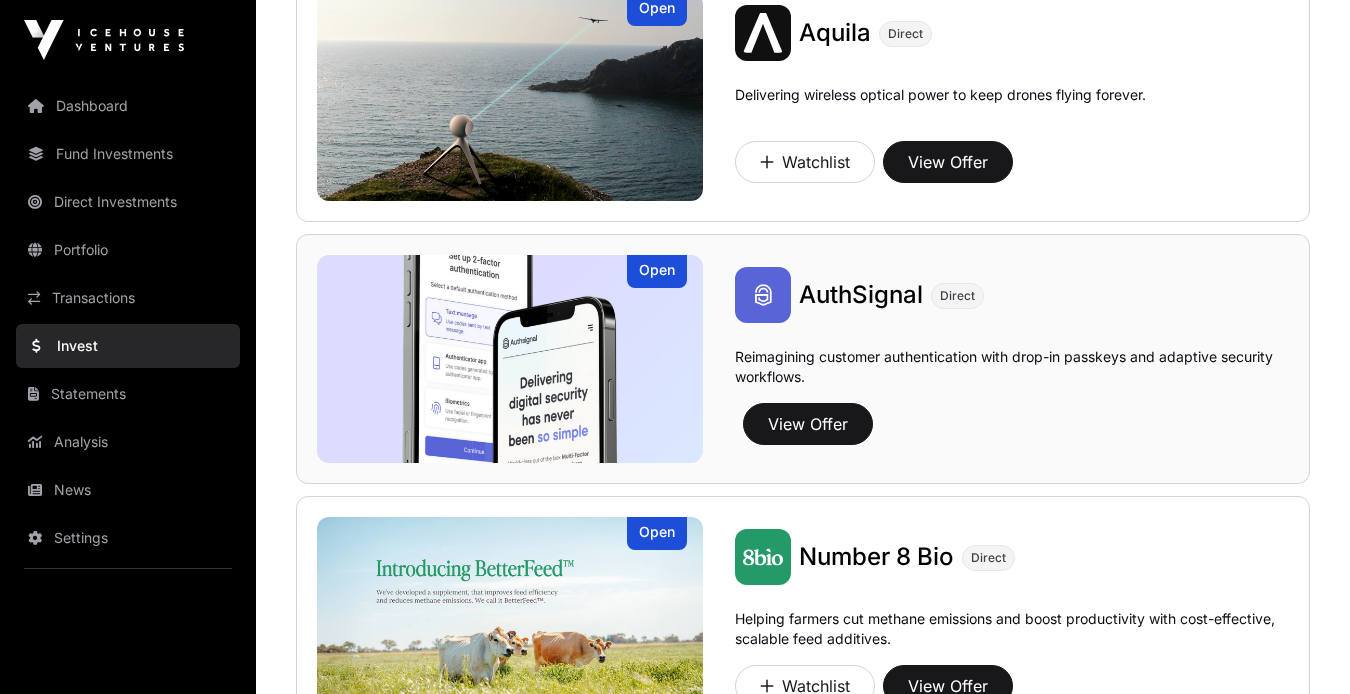 click on "AuthSignal" 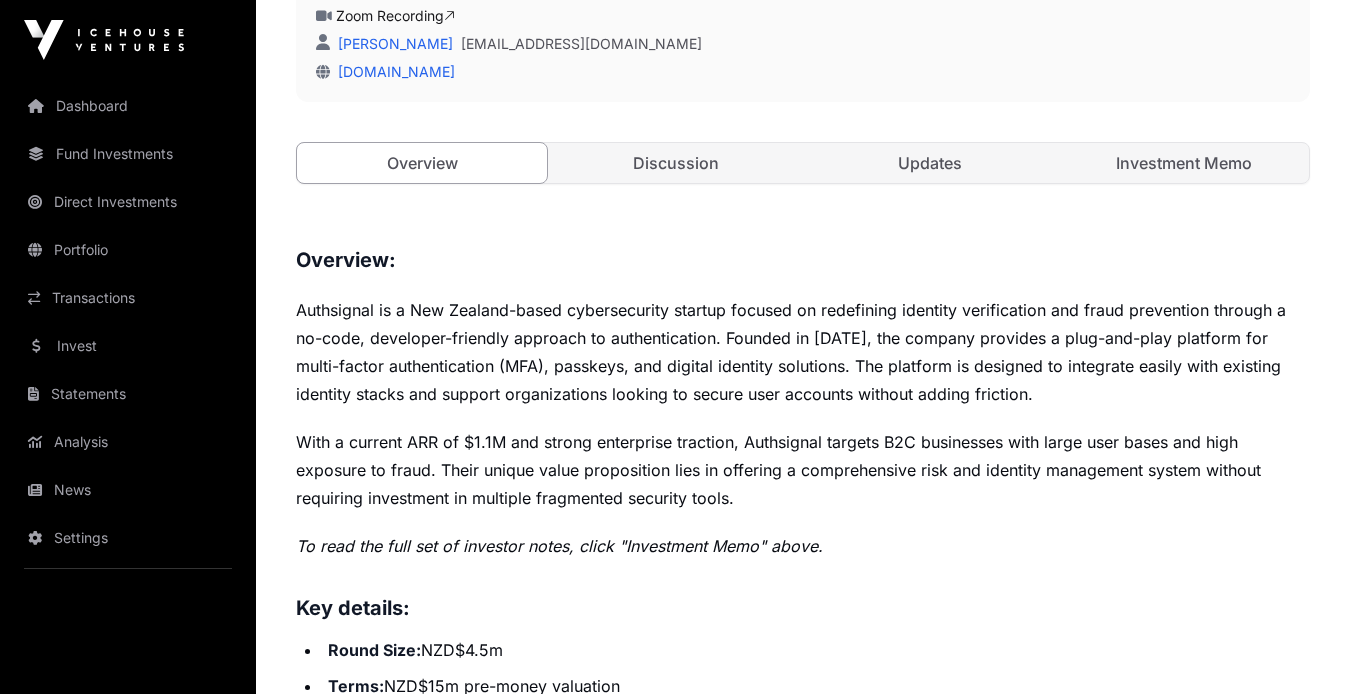 scroll, scrollTop: 594, scrollLeft: 0, axis: vertical 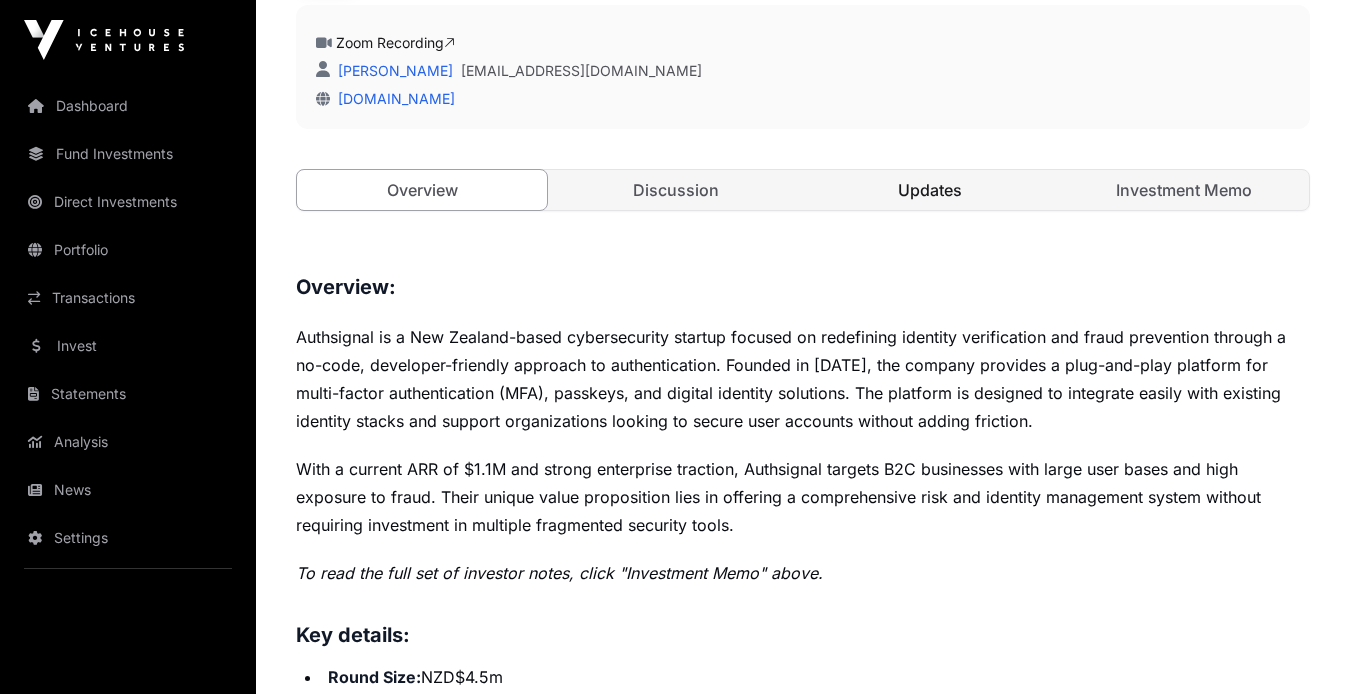 click on "Updates" 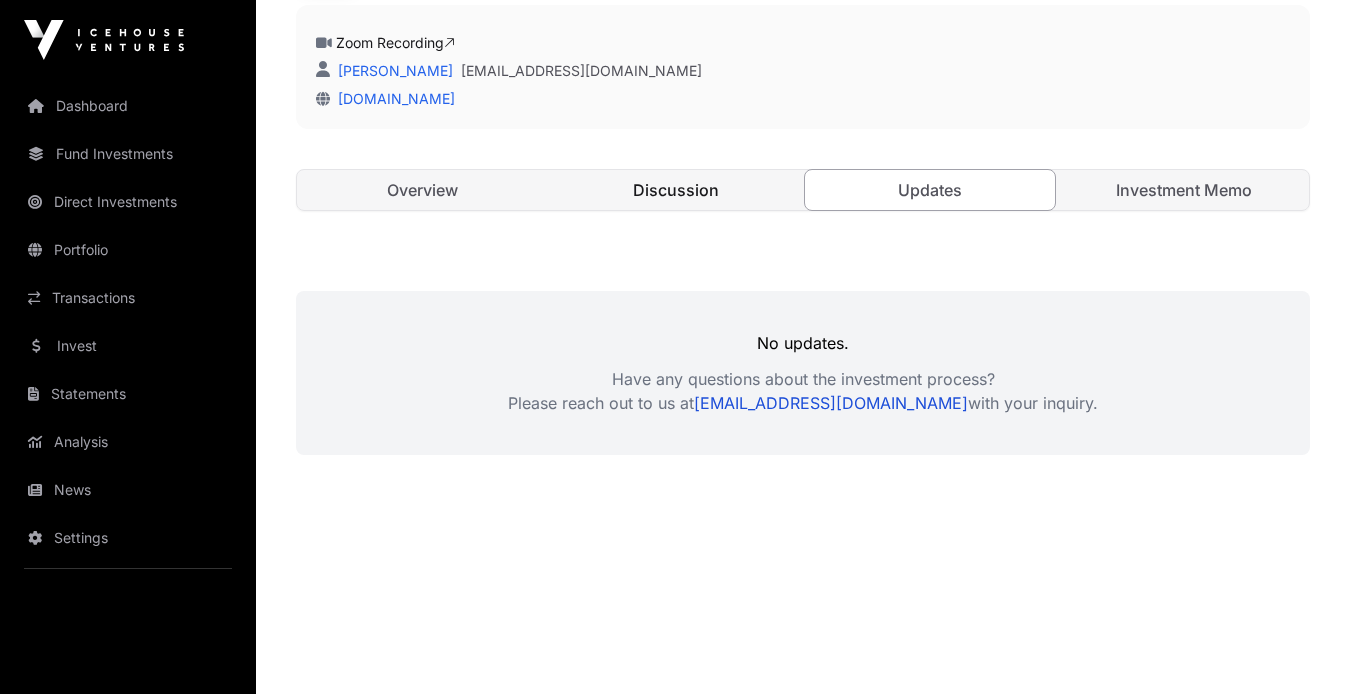 click on "Discussion" 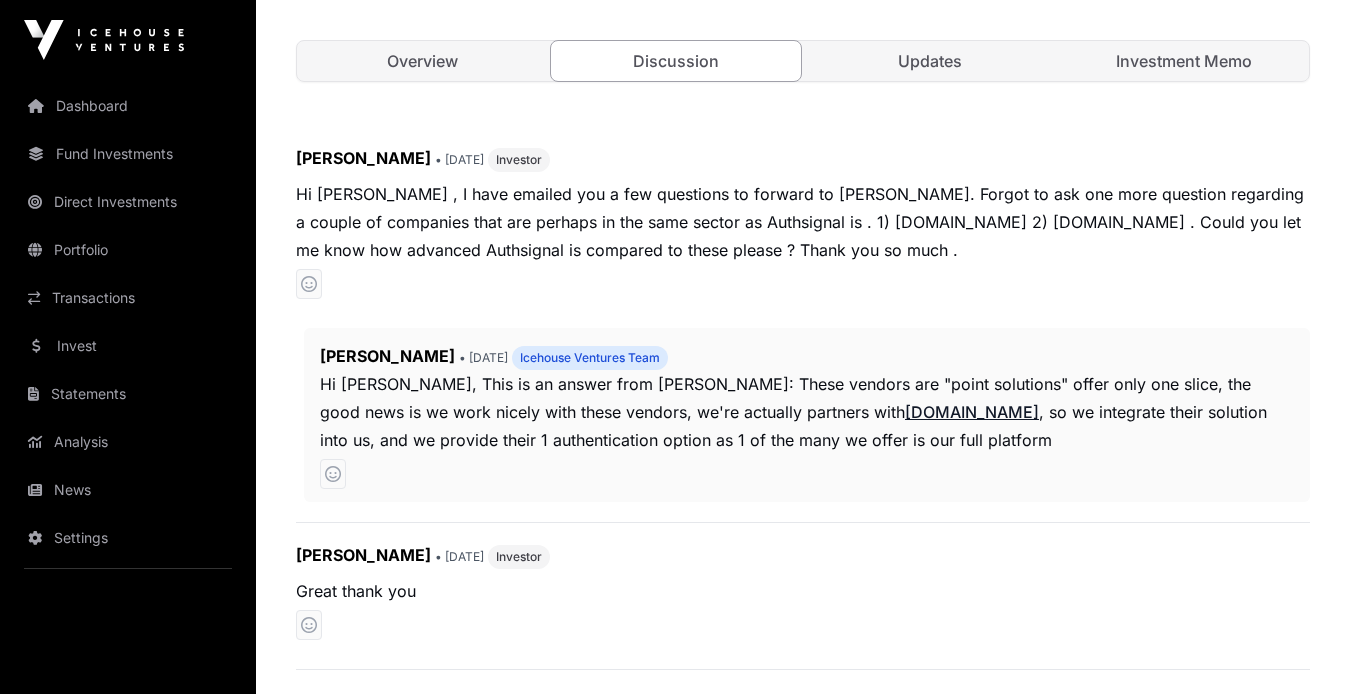 scroll, scrollTop: 485, scrollLeft: 0, axis: vertical 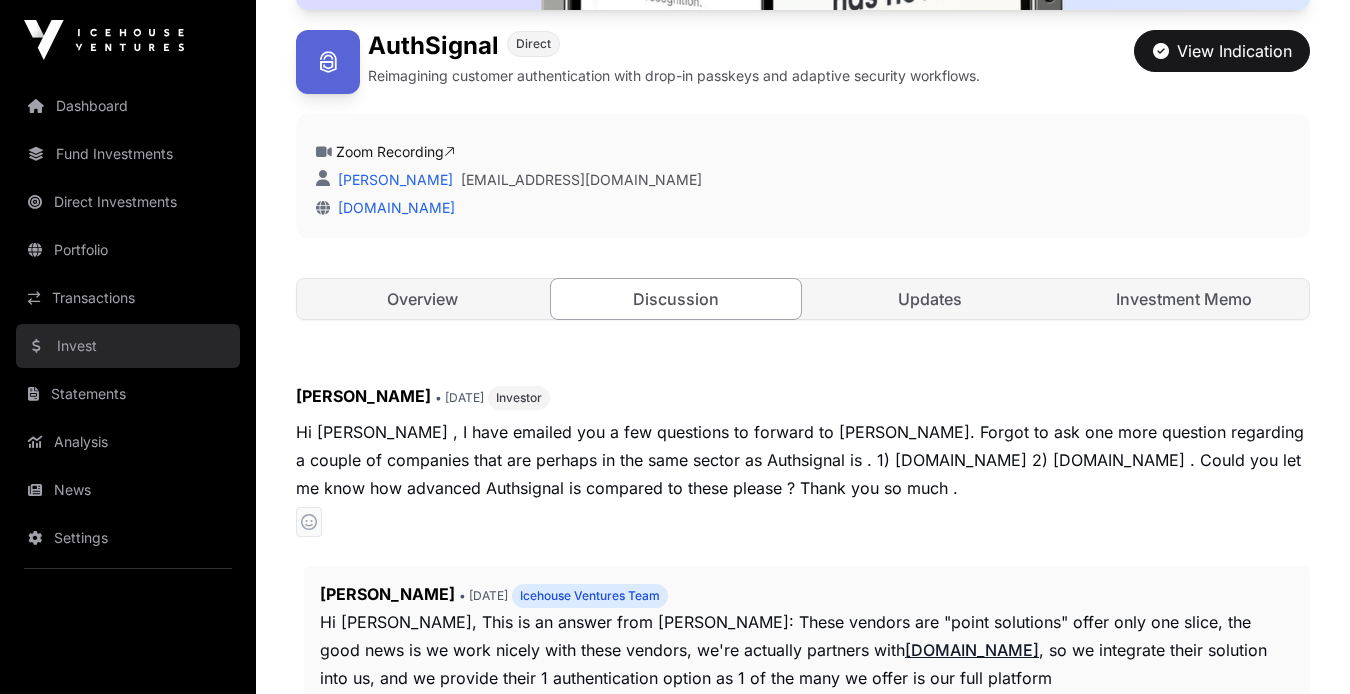 click on "Invest" 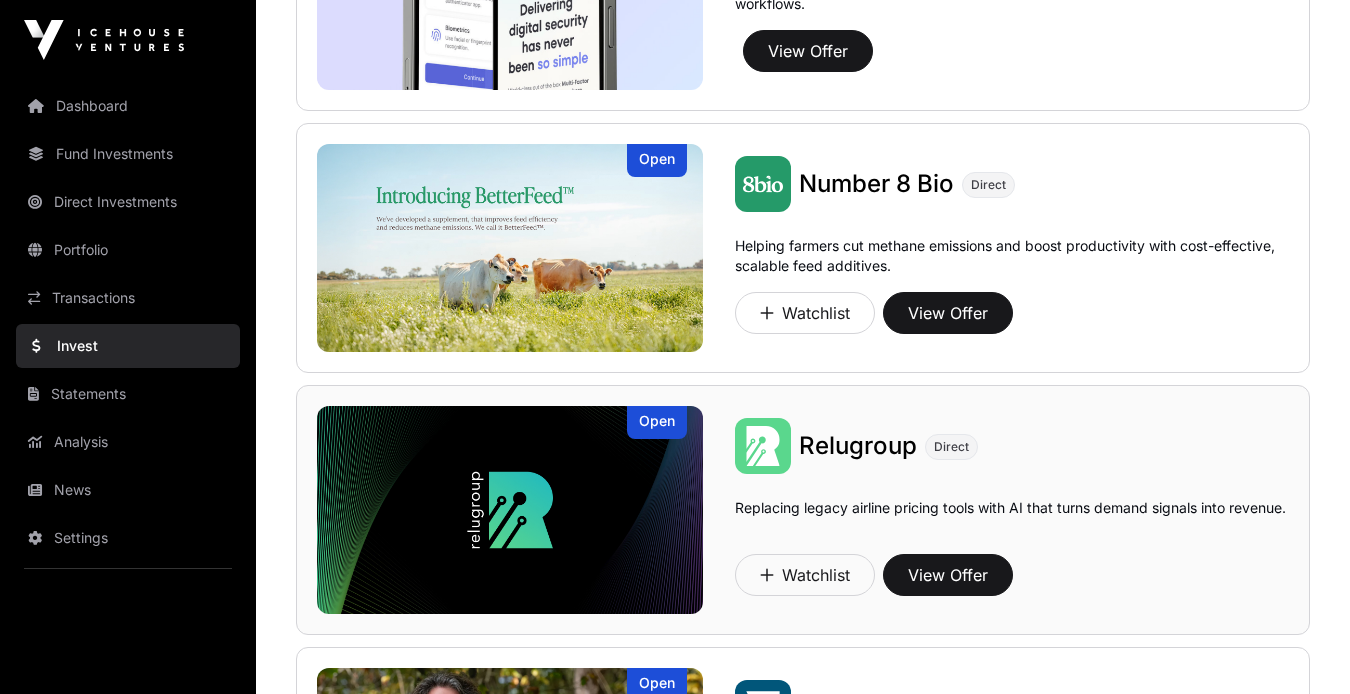 scroll, scrollTop: 1402, scrollLeft: 0, axis: vertical 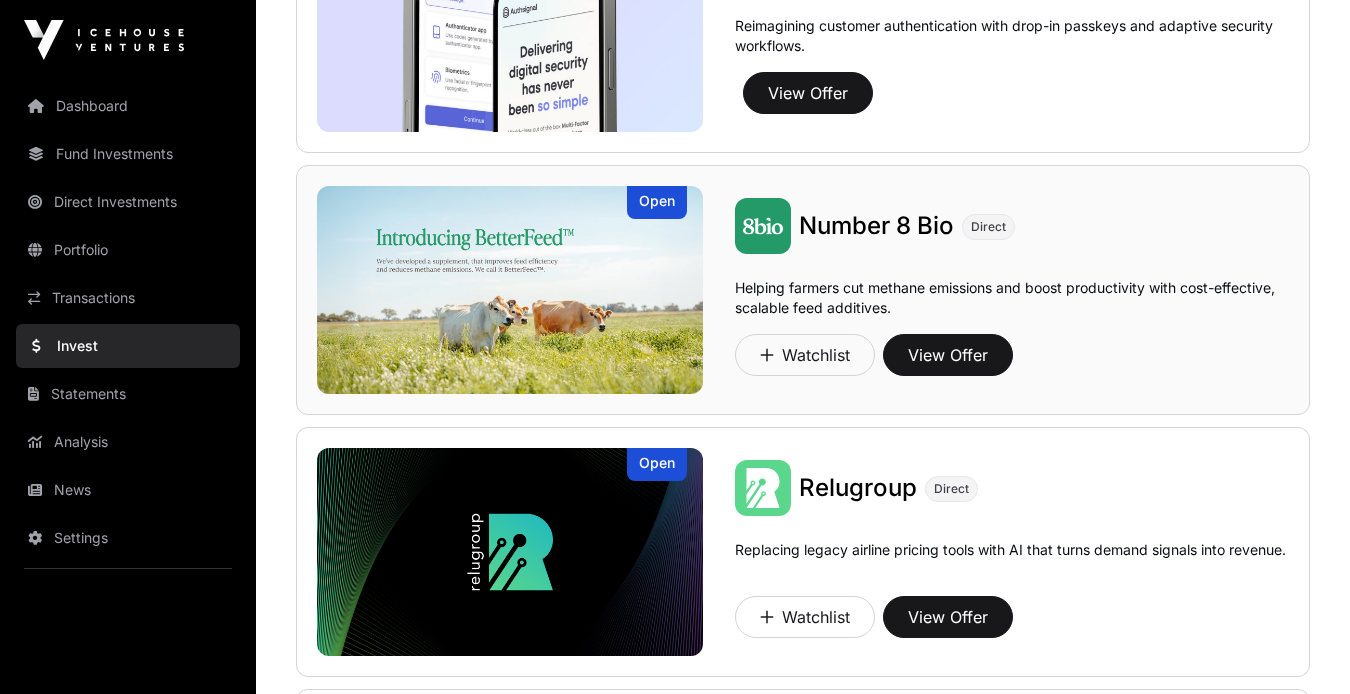 click on "Number 8 Bio" 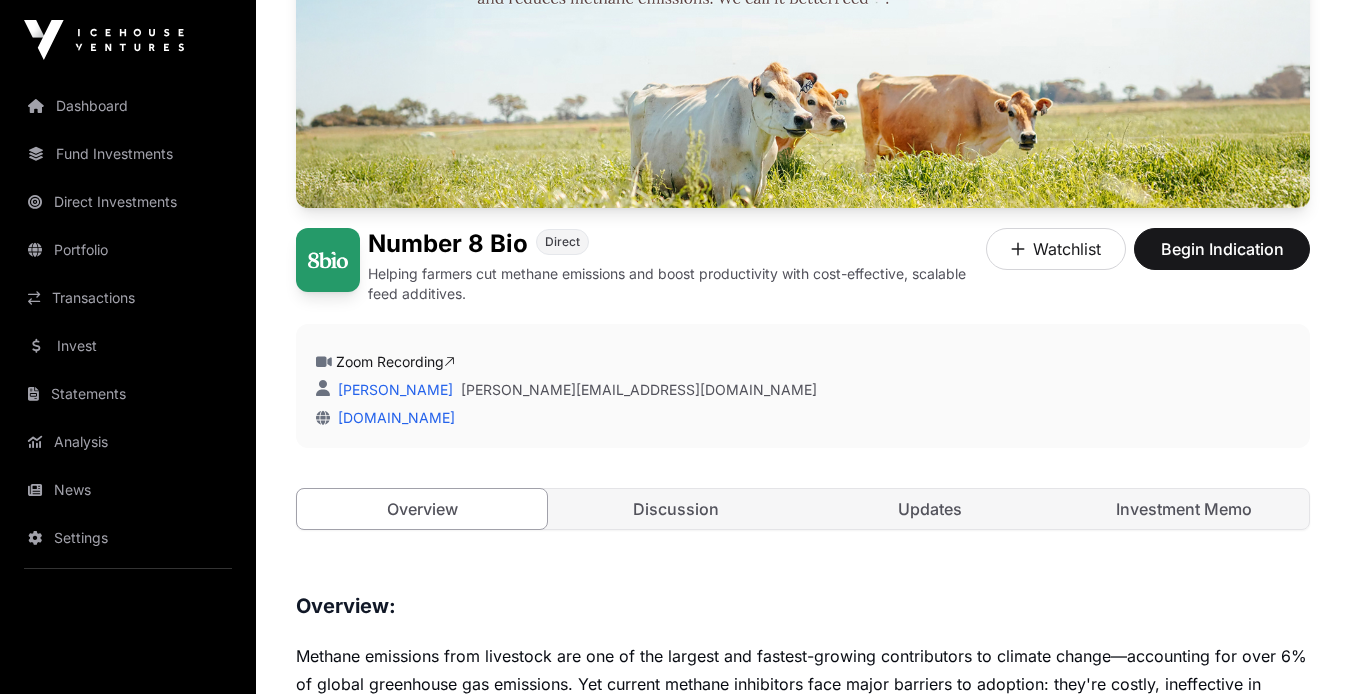 scroll, scrollTop: 389, scrollLeft: 0, axis: vertical 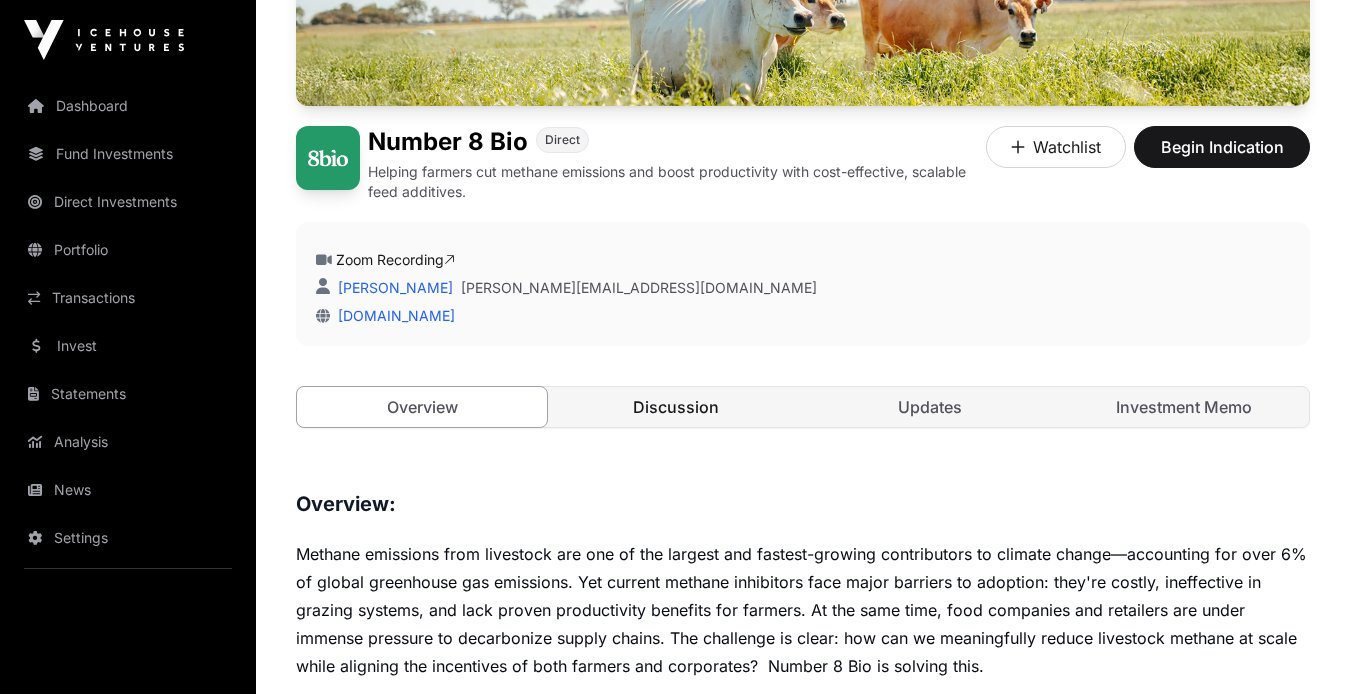 click on "Discussion" 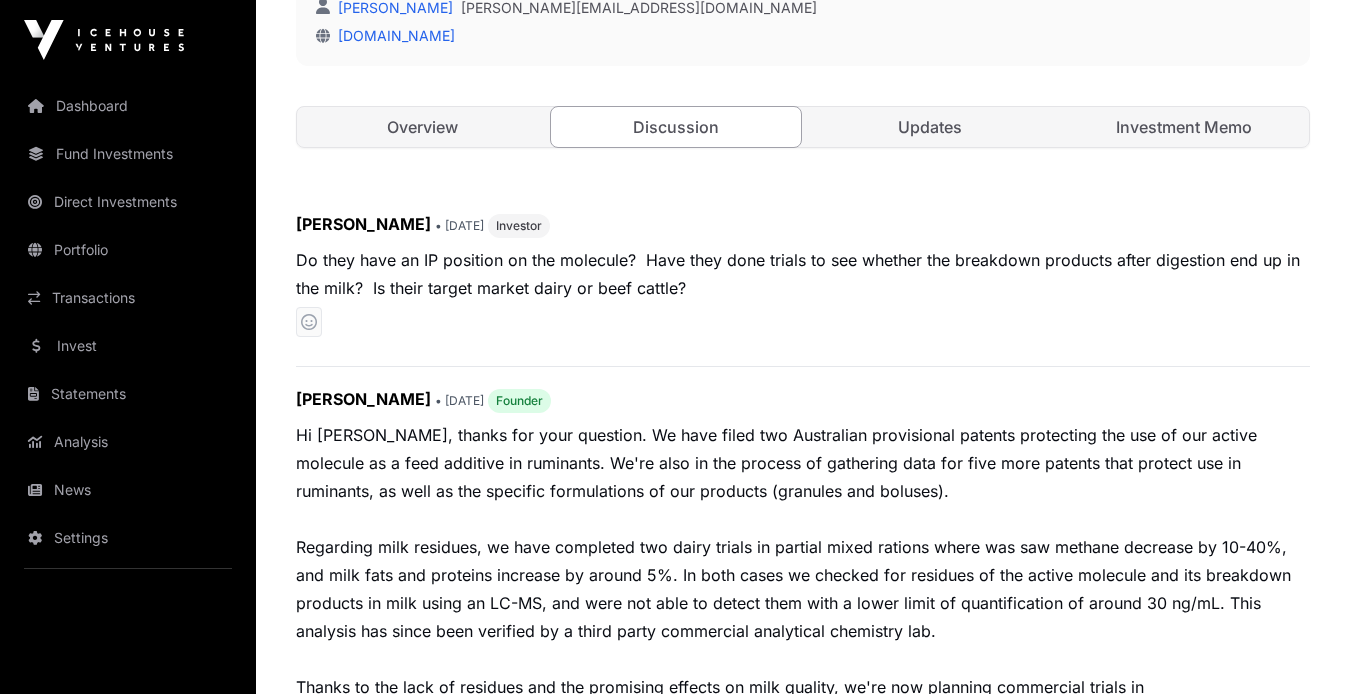 scroll, scrollTop: 667, scrollLeft: 0, axis: vertical 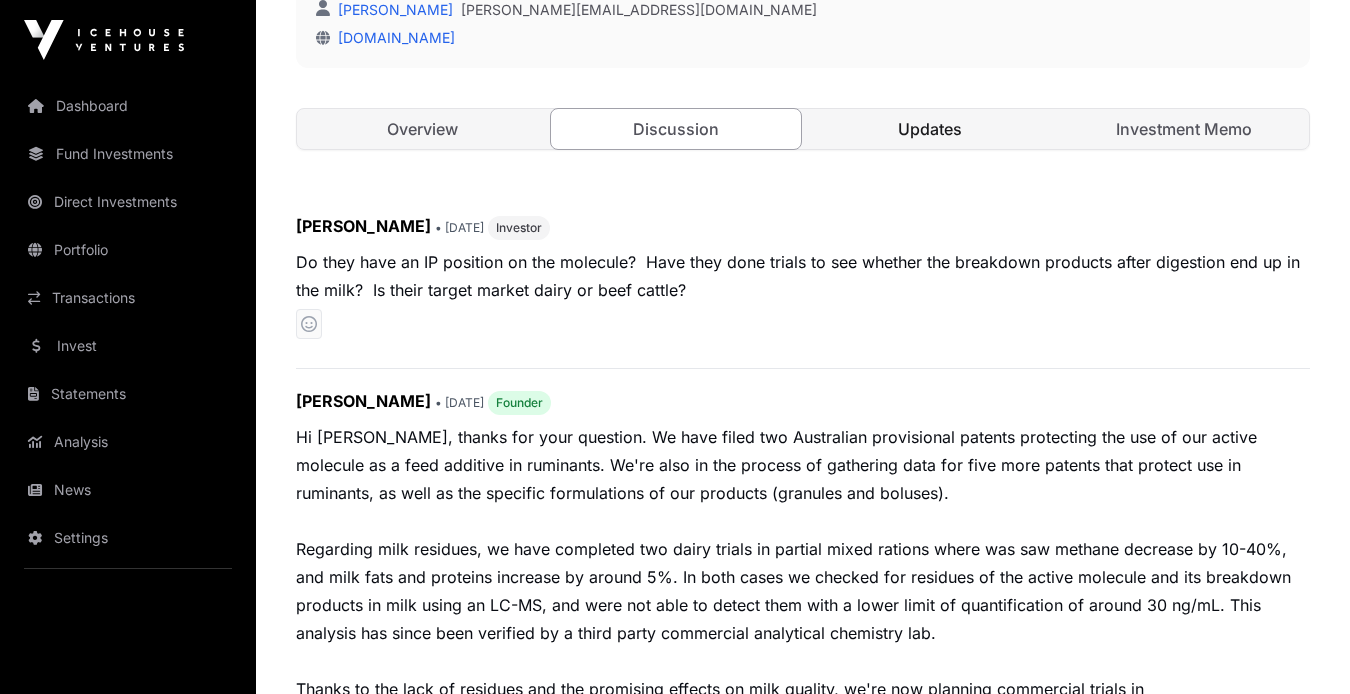 click on "Updates" 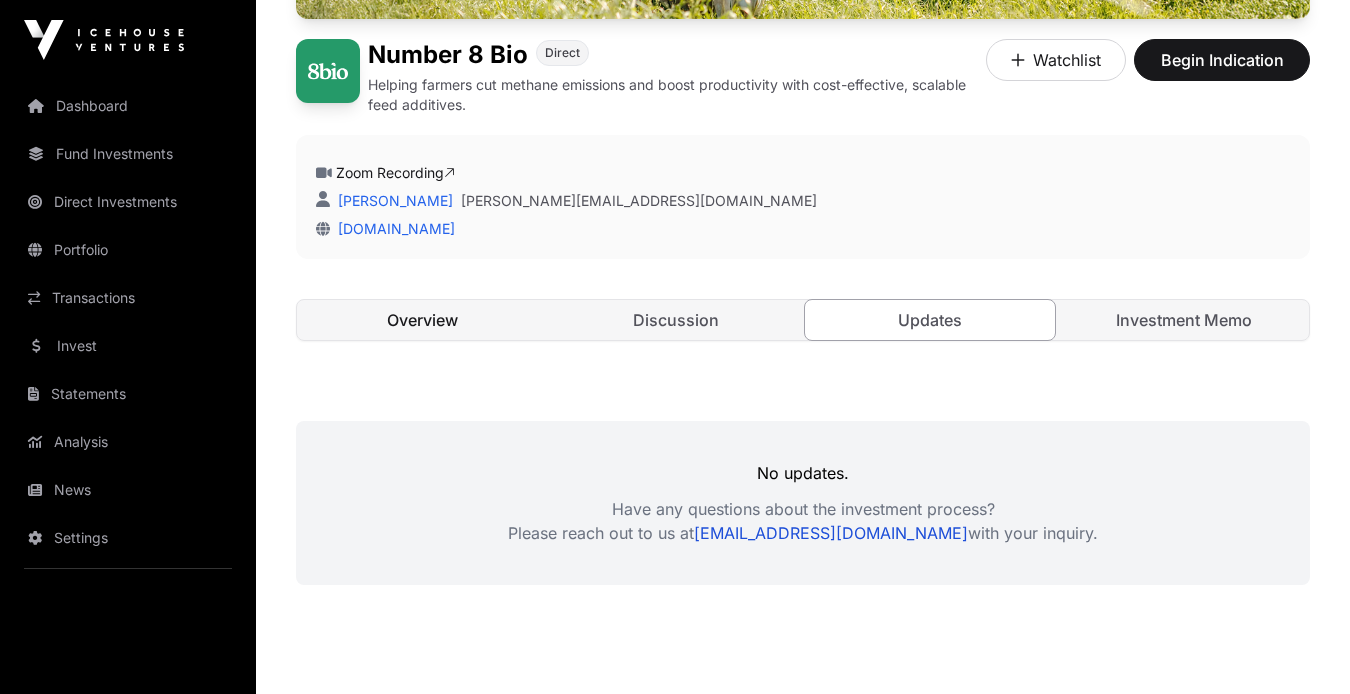 scroll, scrollTop: 464, scrollLeft: 0, axis: vertical 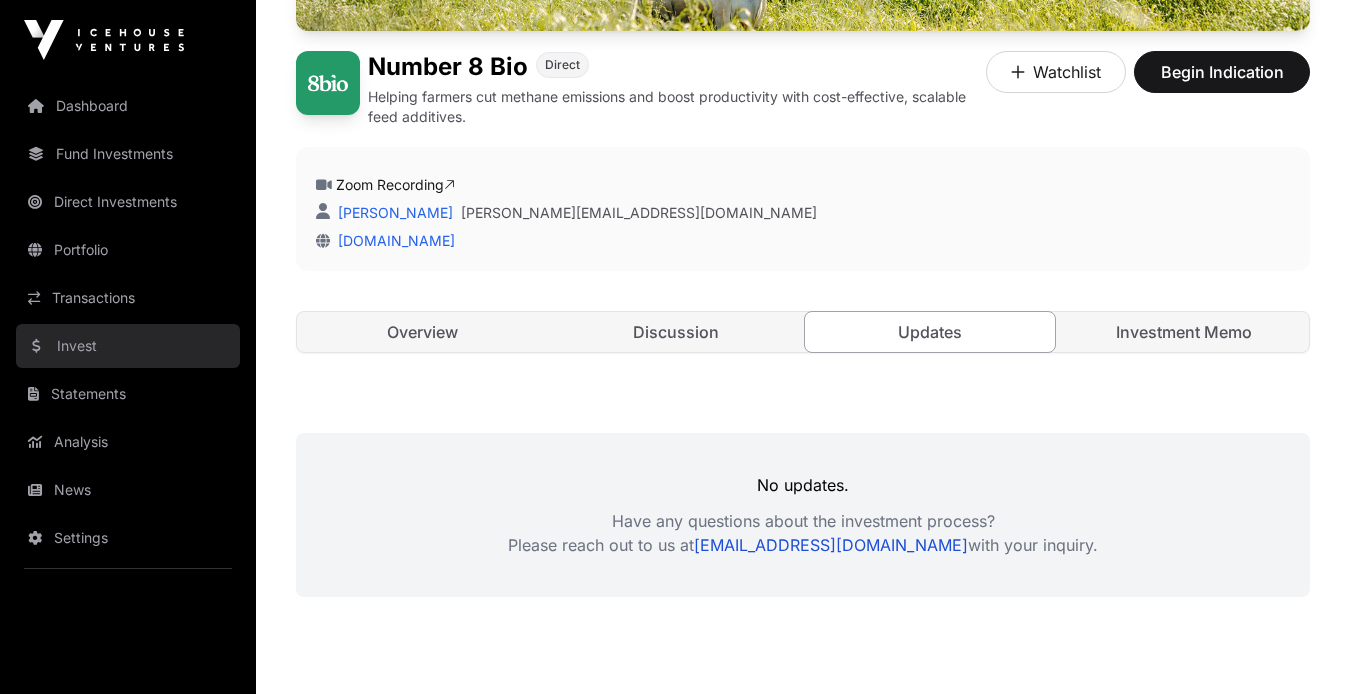 click on "Invest" 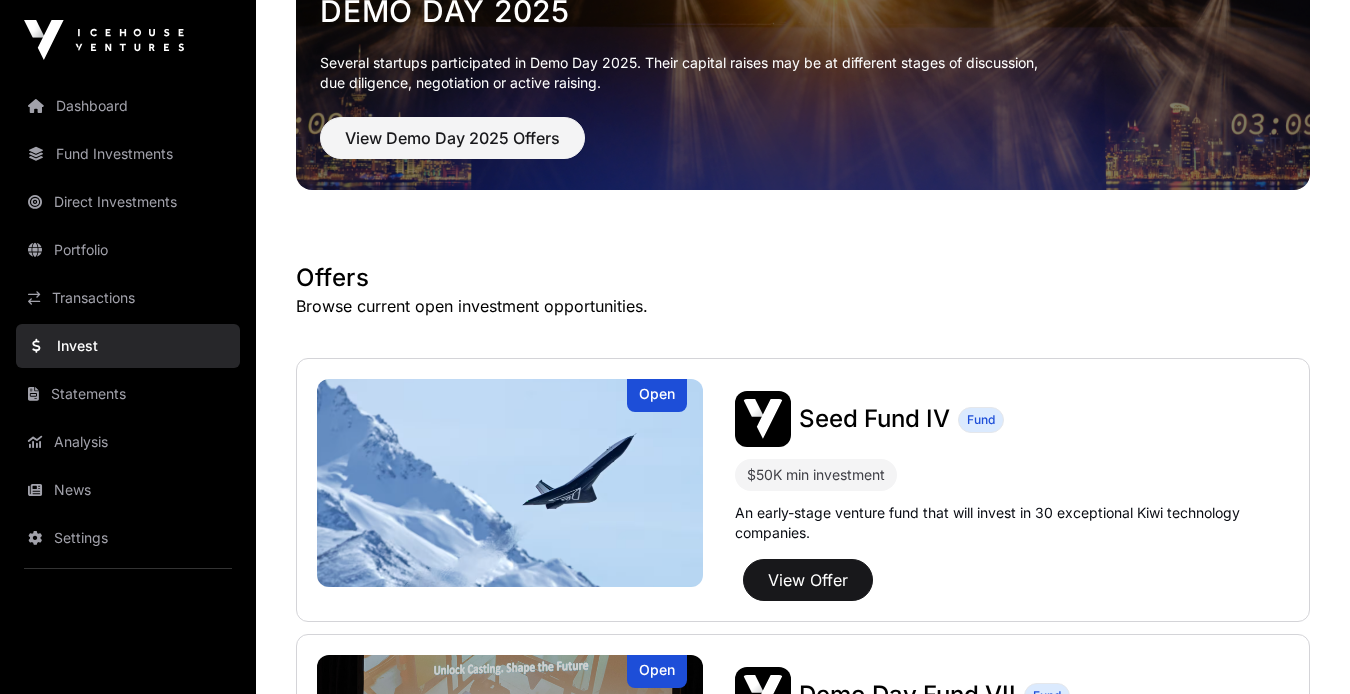 scroll, scrollTop: 0, scrollLeft: 0, axis: both 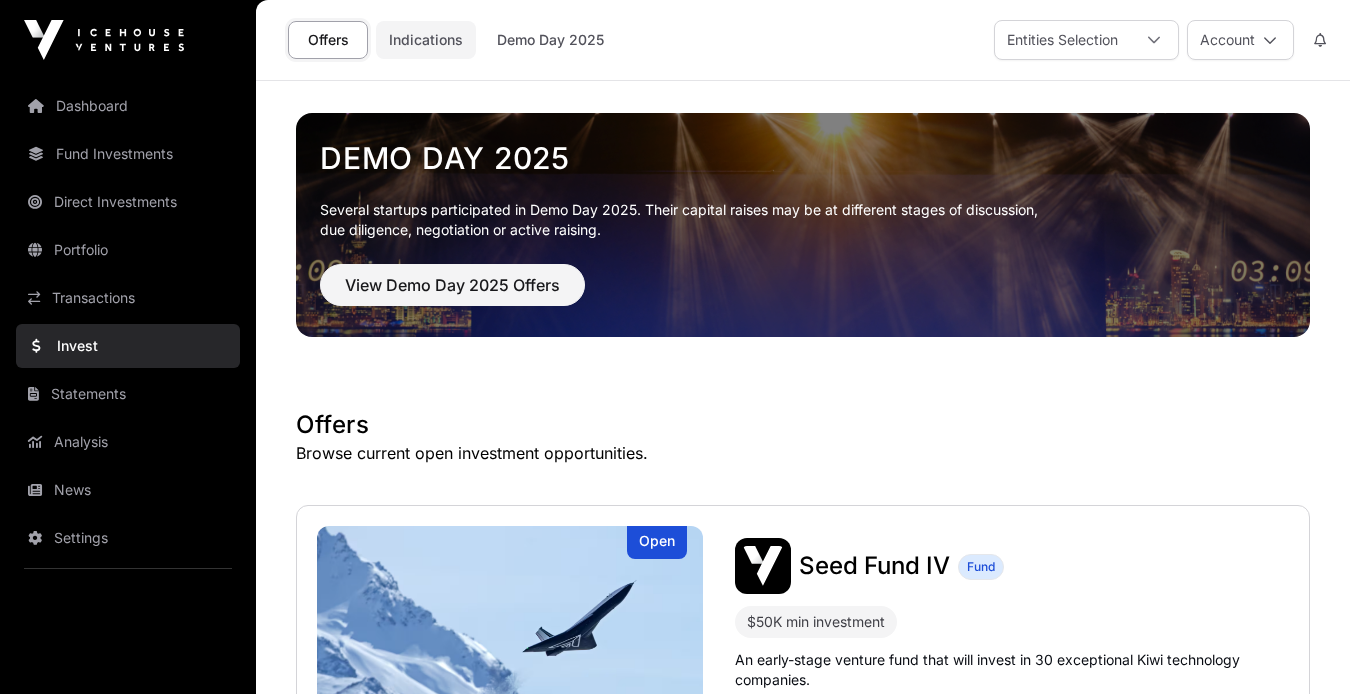click on "Indications" 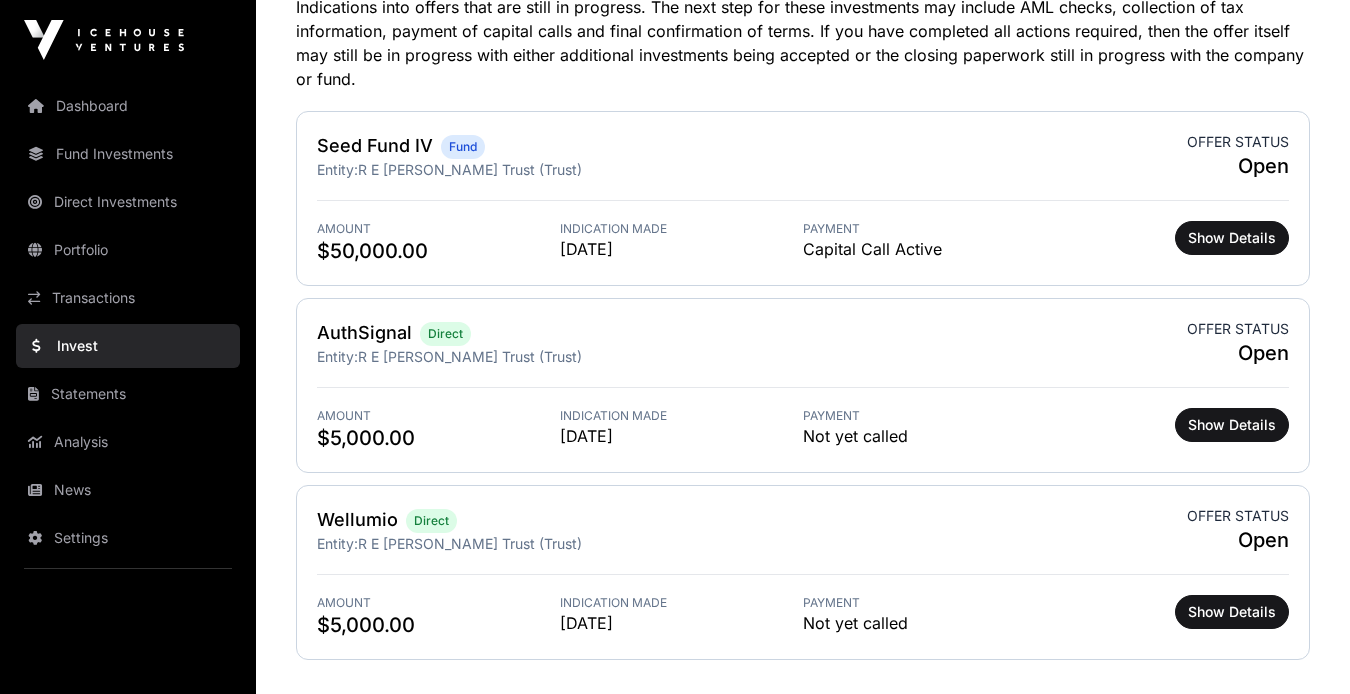 scroll, scrollTop: 634, scrollLeft: 0, axis: vertical 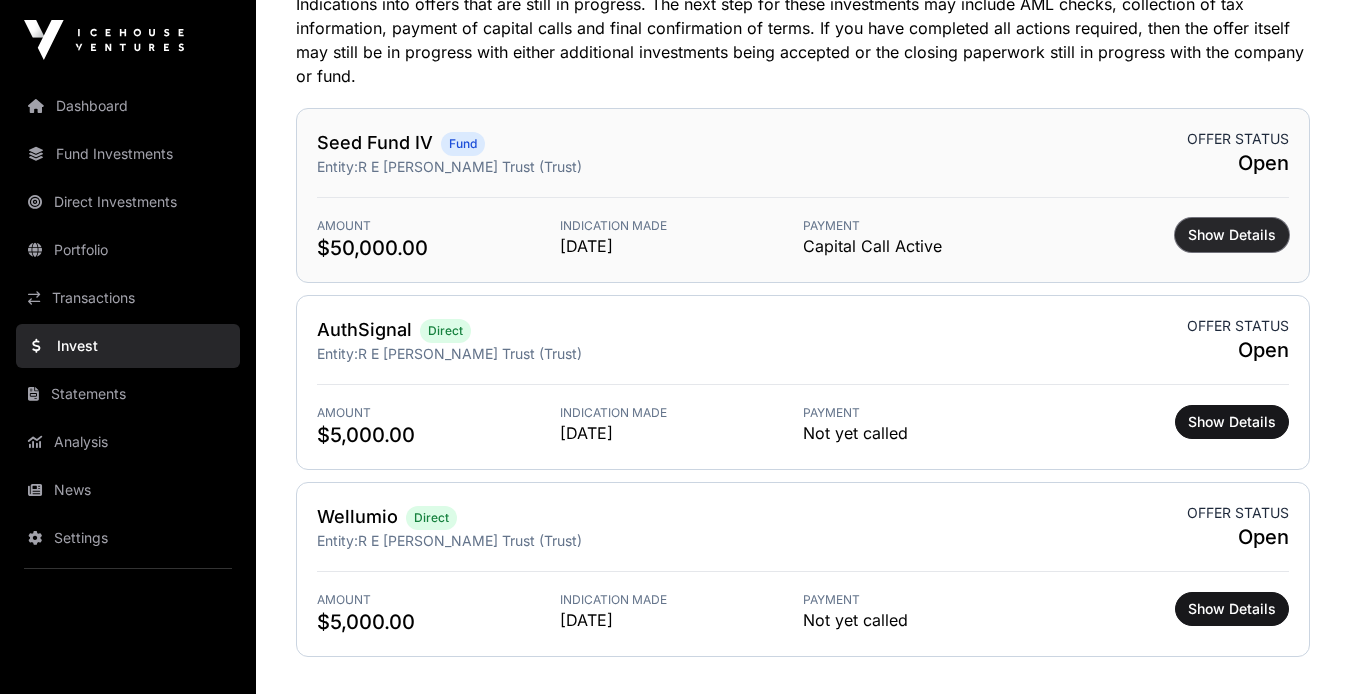 click on "Show Details" 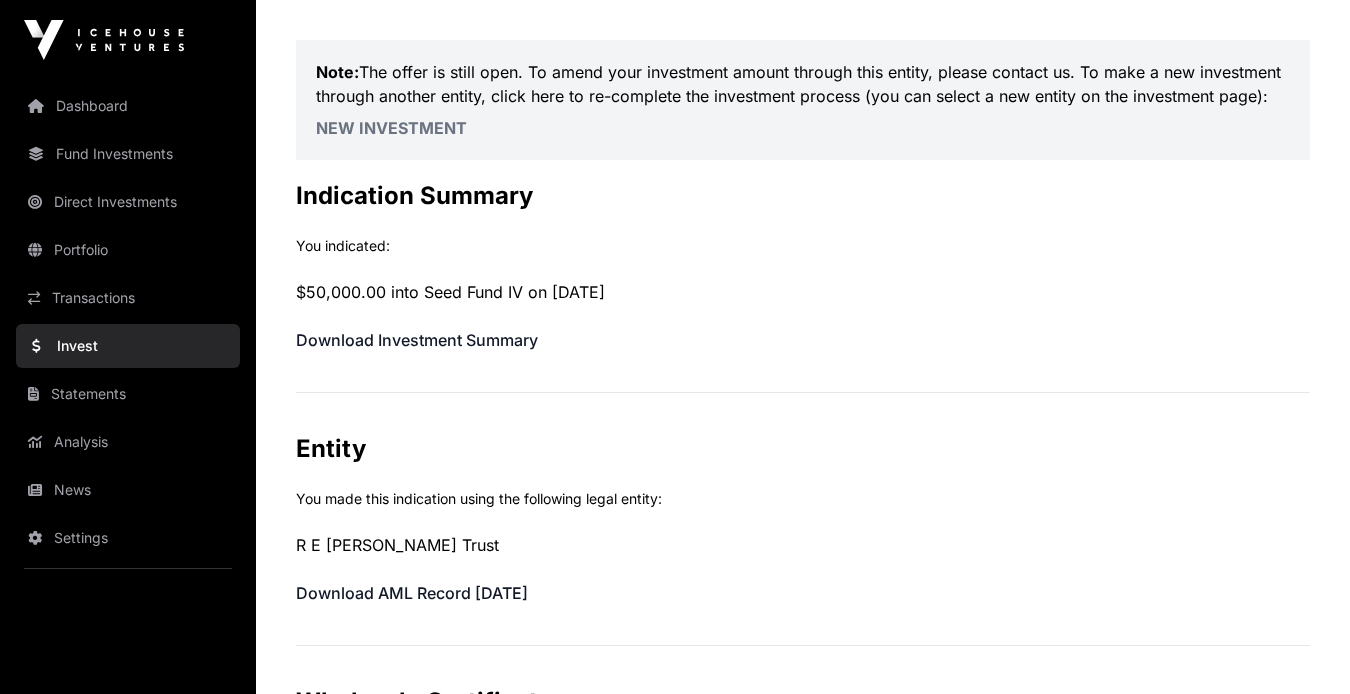 scroll, scrollTop: 312, scrollLeft: 0, axis: vertical 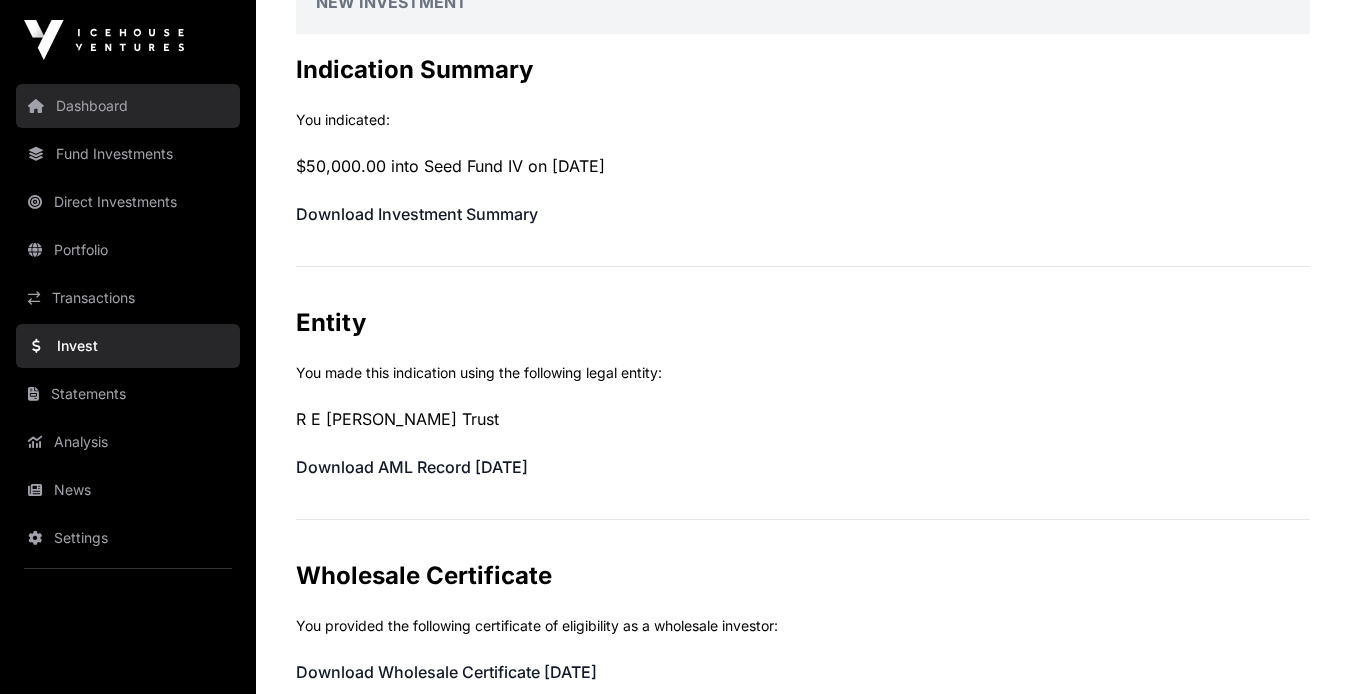 click on "Dashboard" 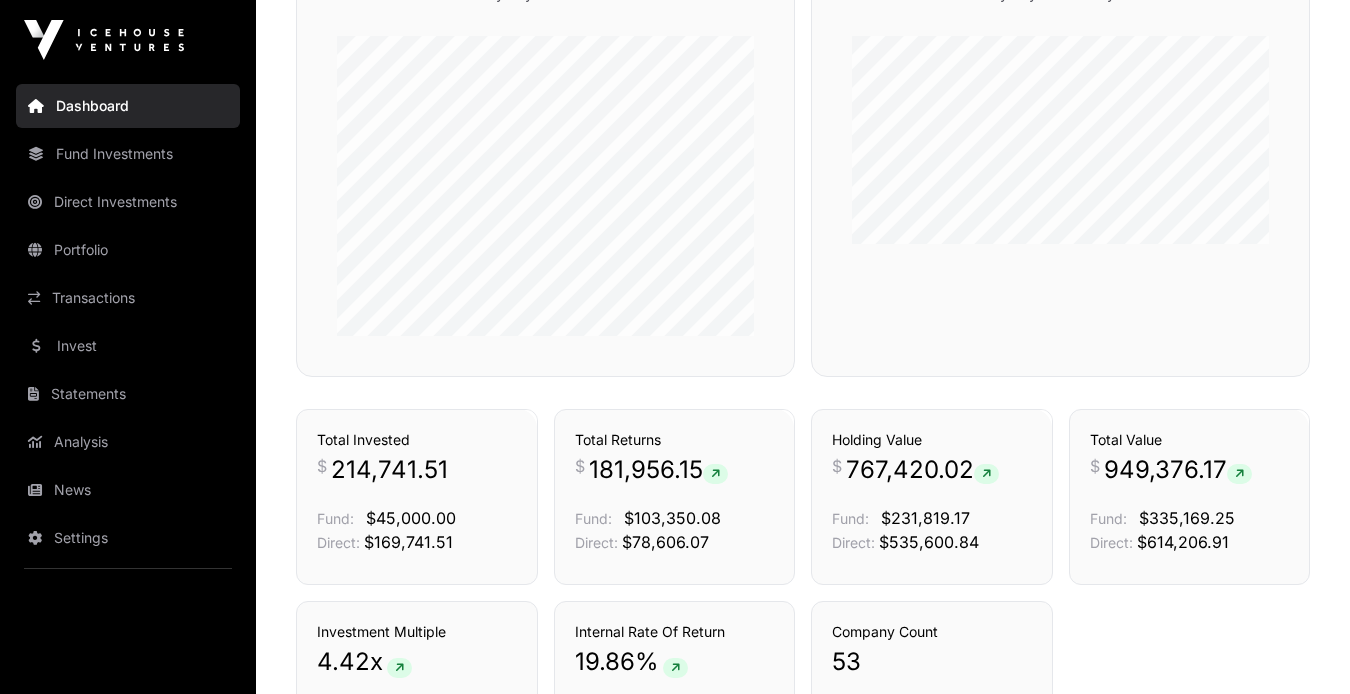 scroll, scrollTop: 1370, scrollLeft: 0, axis: vertical 